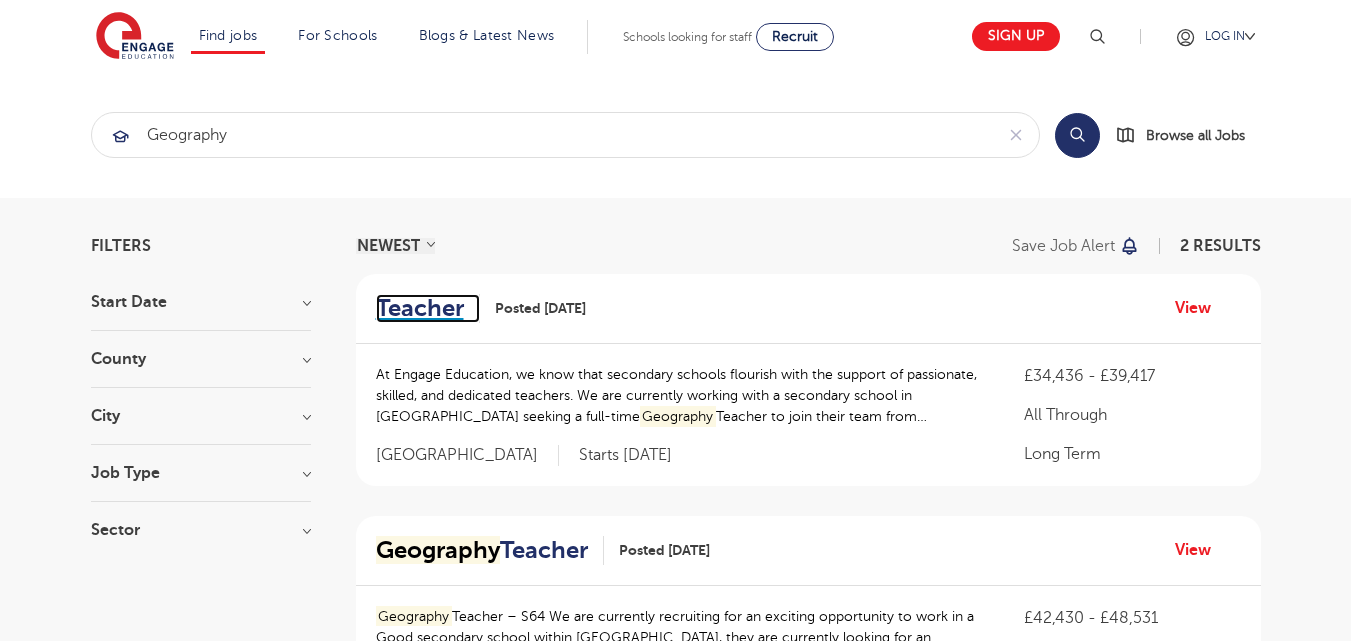 scroll, scrollTop: 0, scrollLeft: 0, axis: both 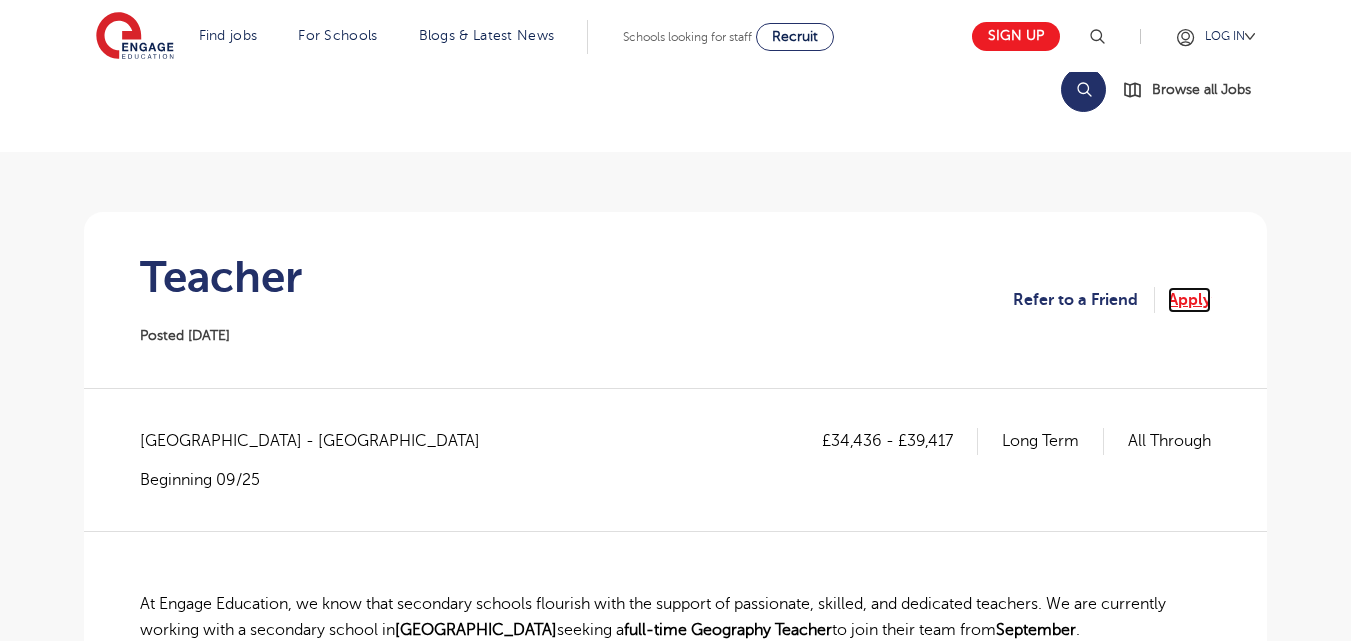 click on "Apply" at bounding box center (1189, 300) 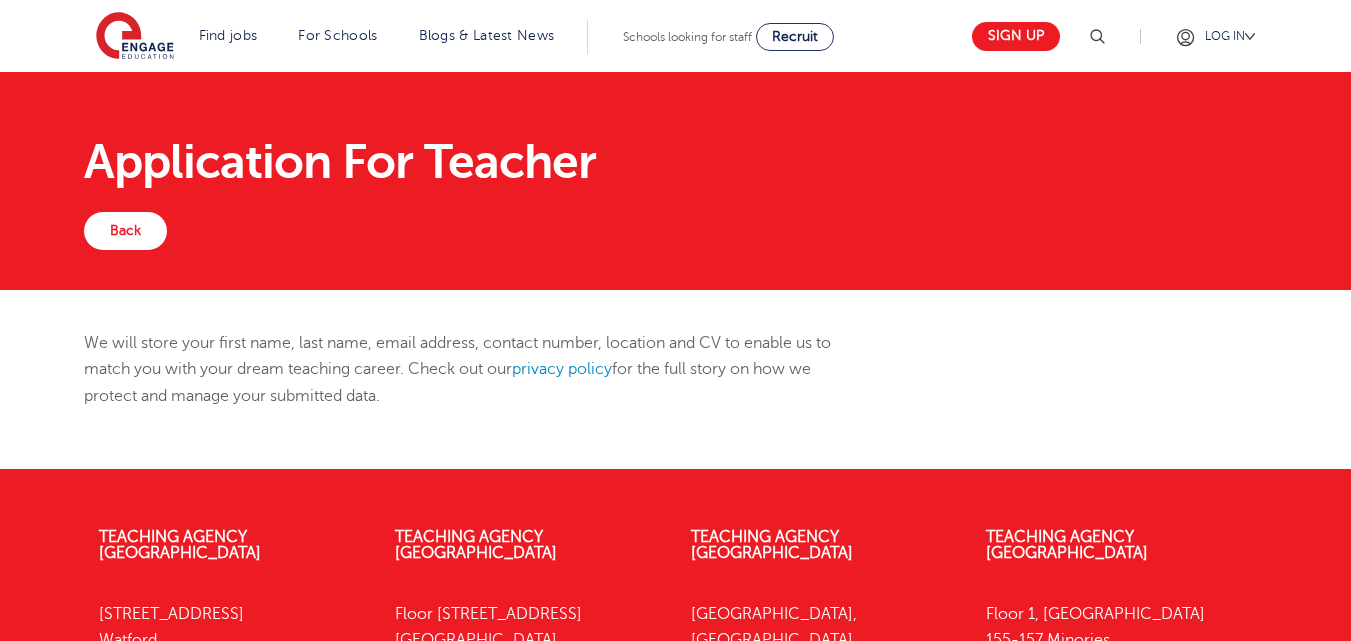 scroll, scrollTop: 0, scrollLeft: 0, axis: both 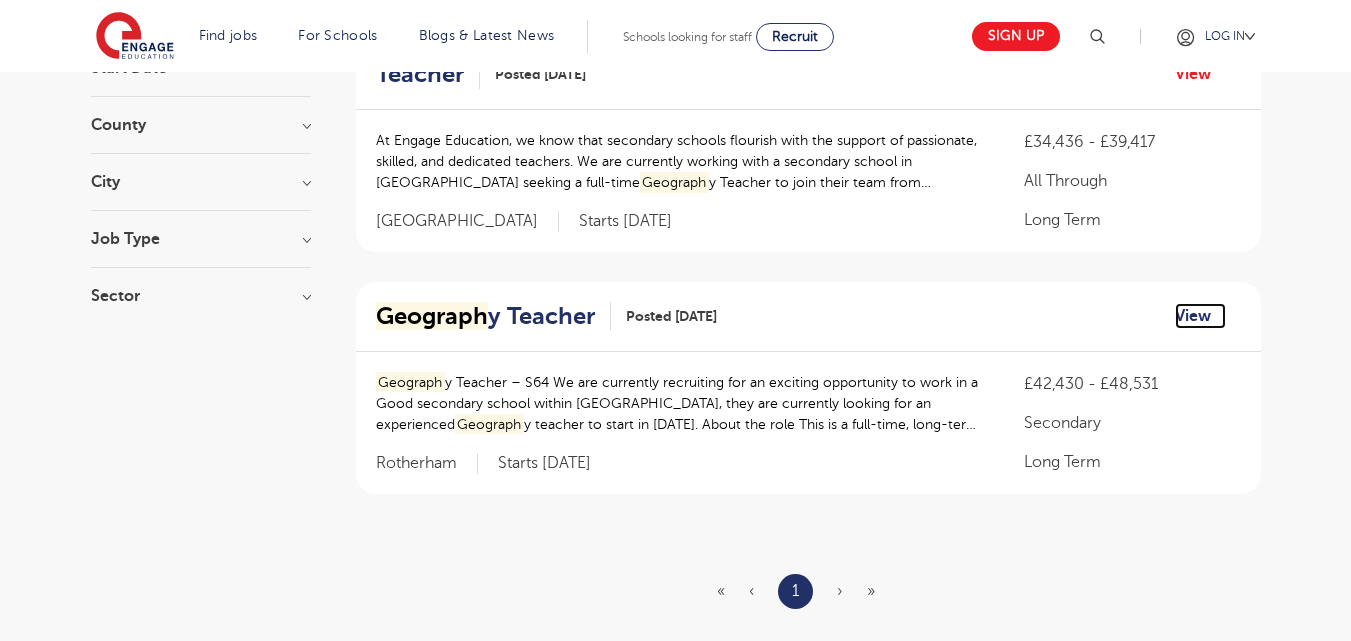 click on "View" at bounding box center [1200, 316] 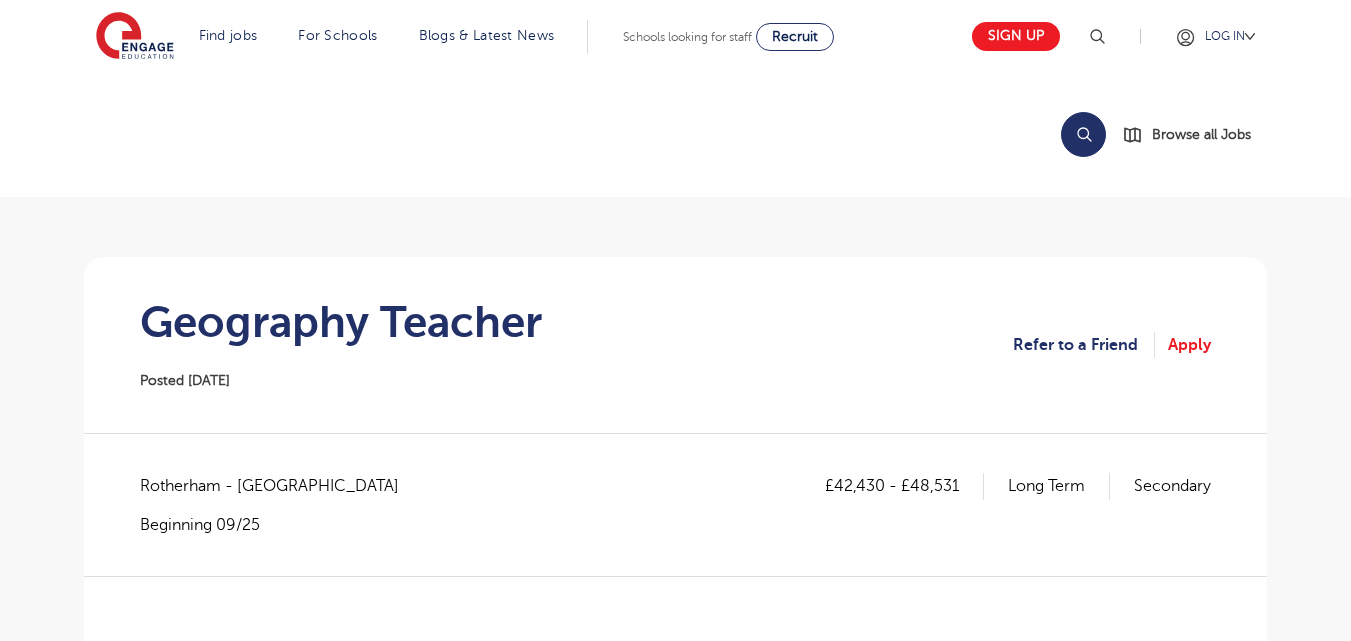 scroll, scrollTop: 0, scrollLeft: 0, axis: both 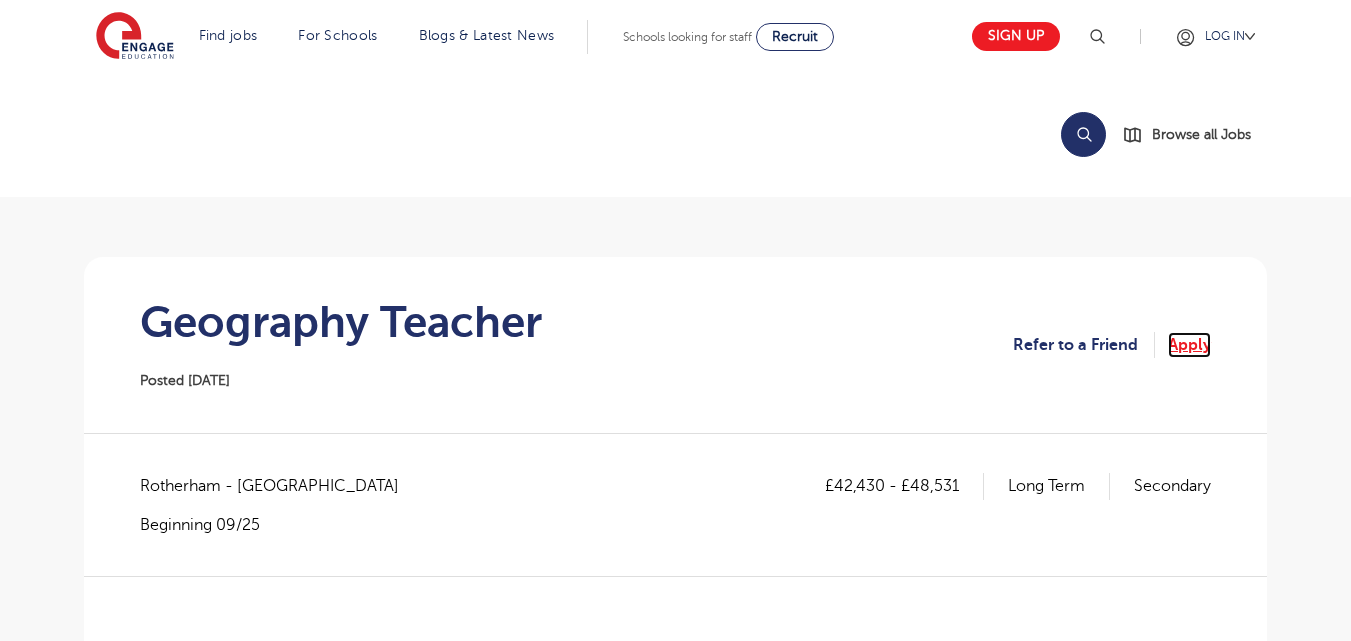 click on "Apply" at bounding box center [1189, 345] 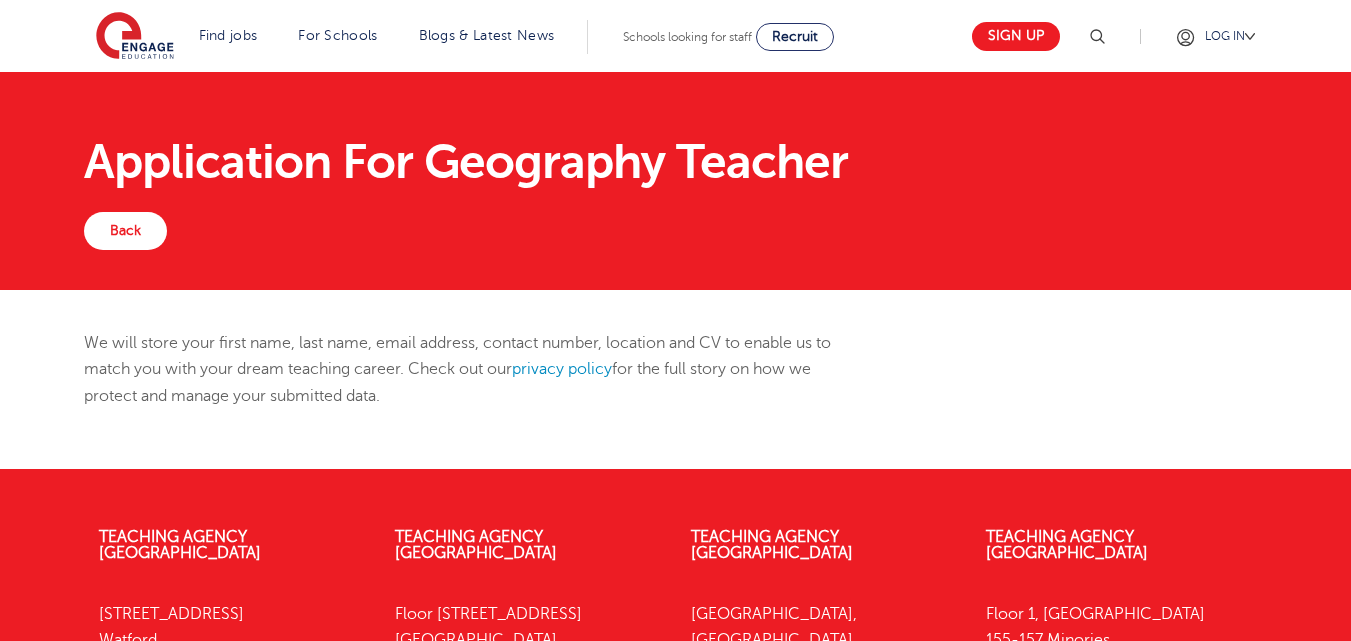 scroll, scrollTop: 0, scrollLeft: 0, axis: both 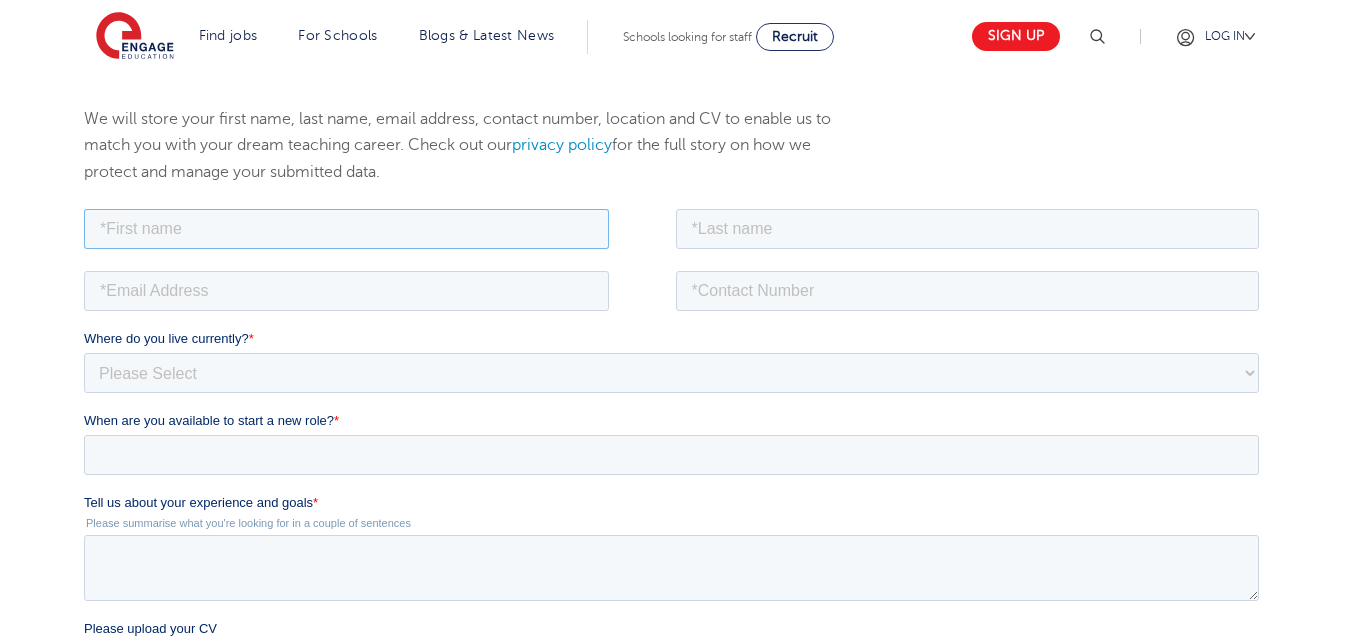 click at bounding box center [346, 228] 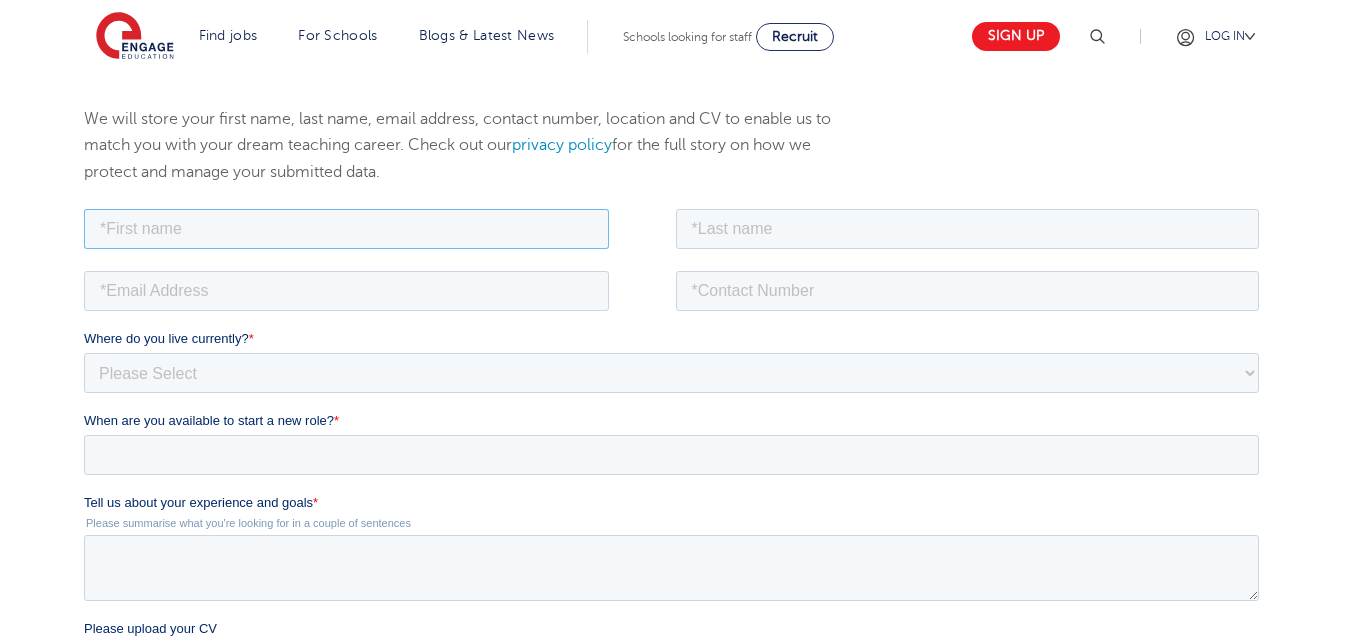 type on "Jemimah" 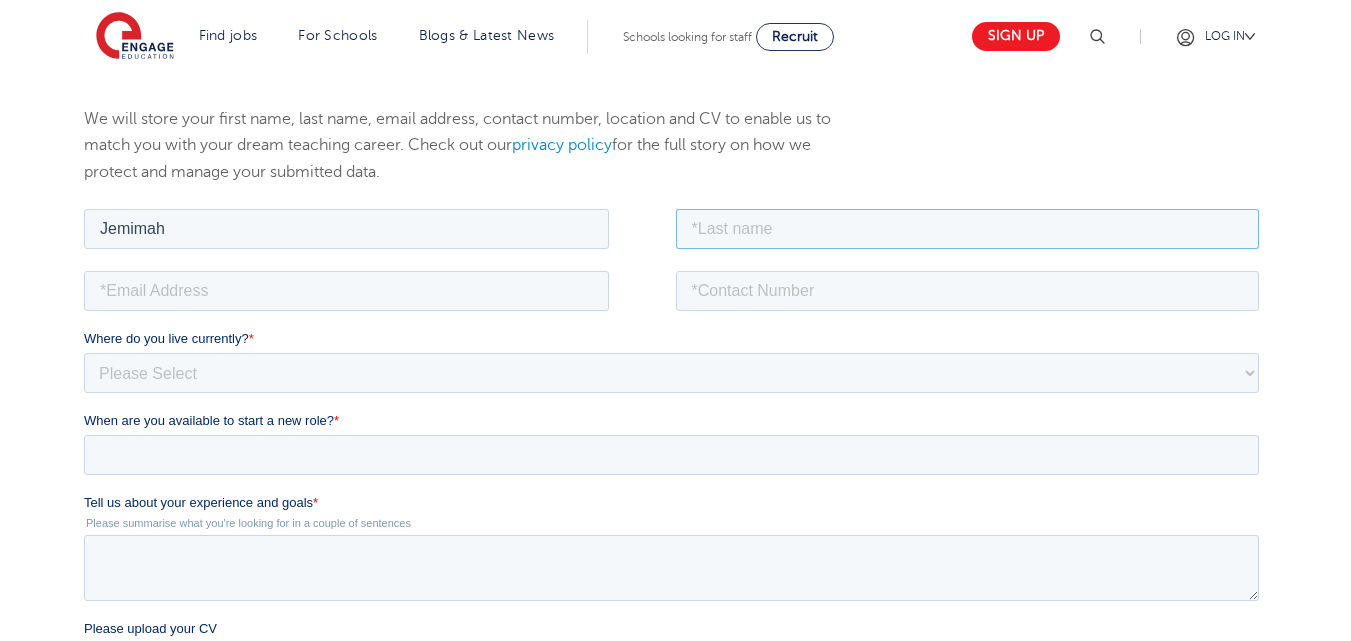 click at bounding box center (968, 228) 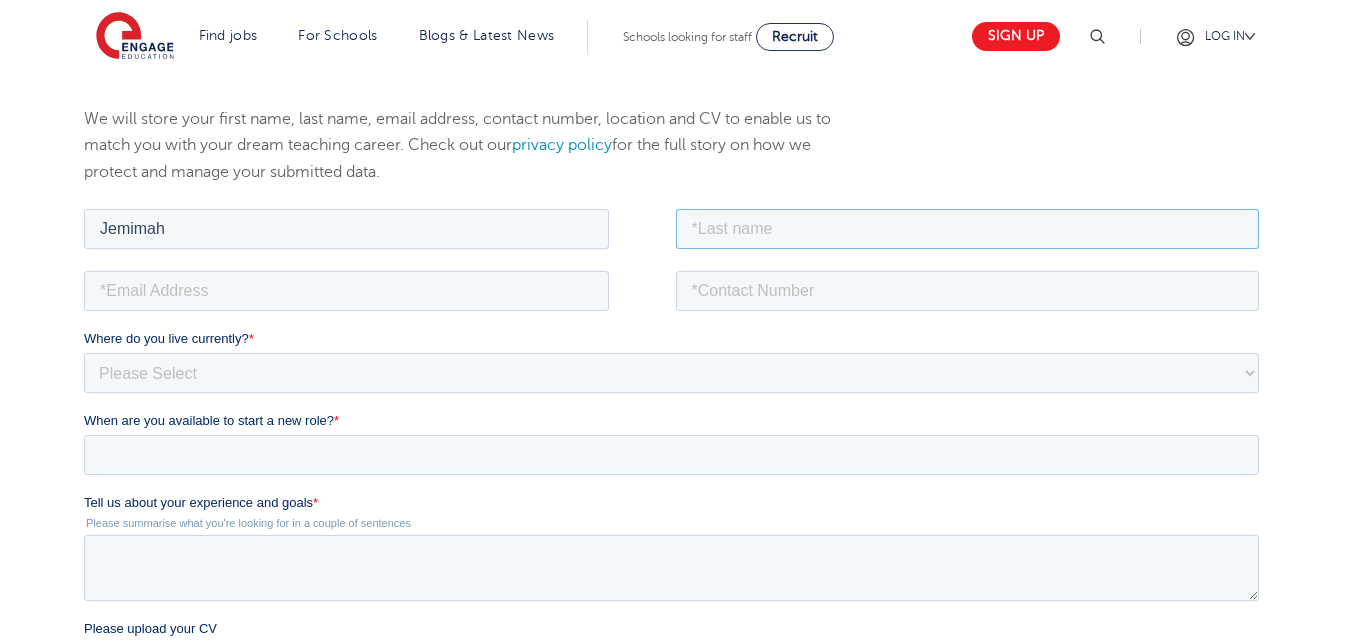 type on "Muchika" 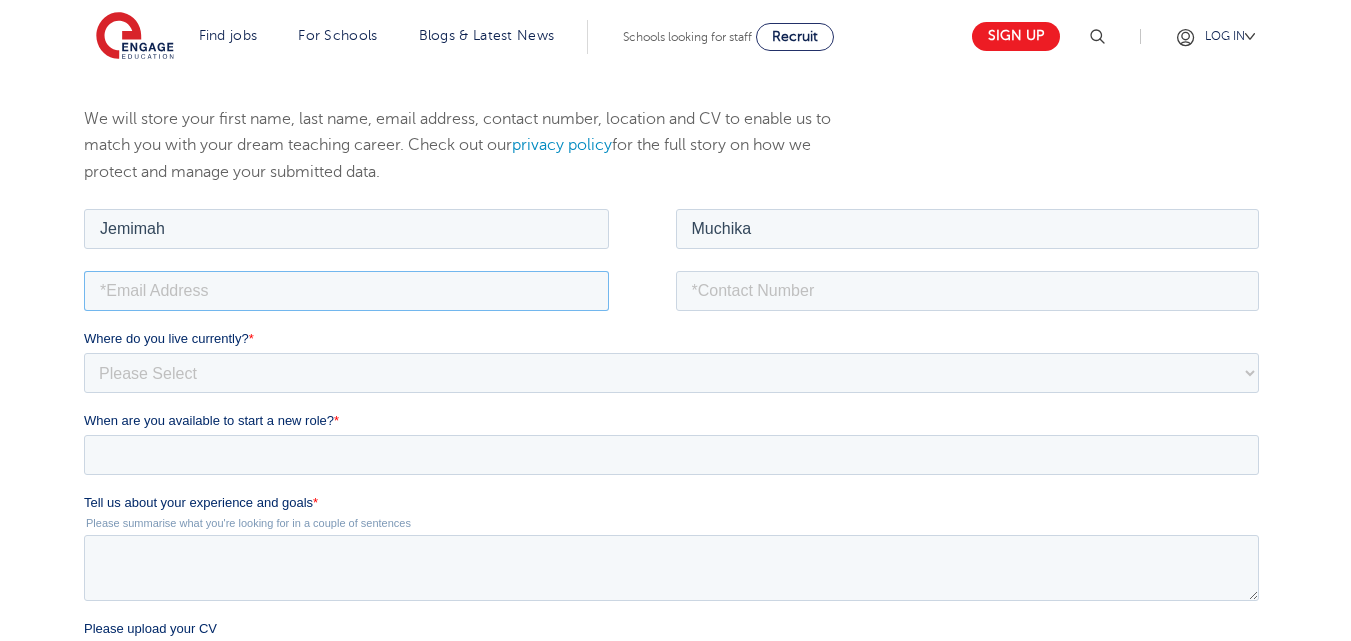 click at bounding box center [346, 290] 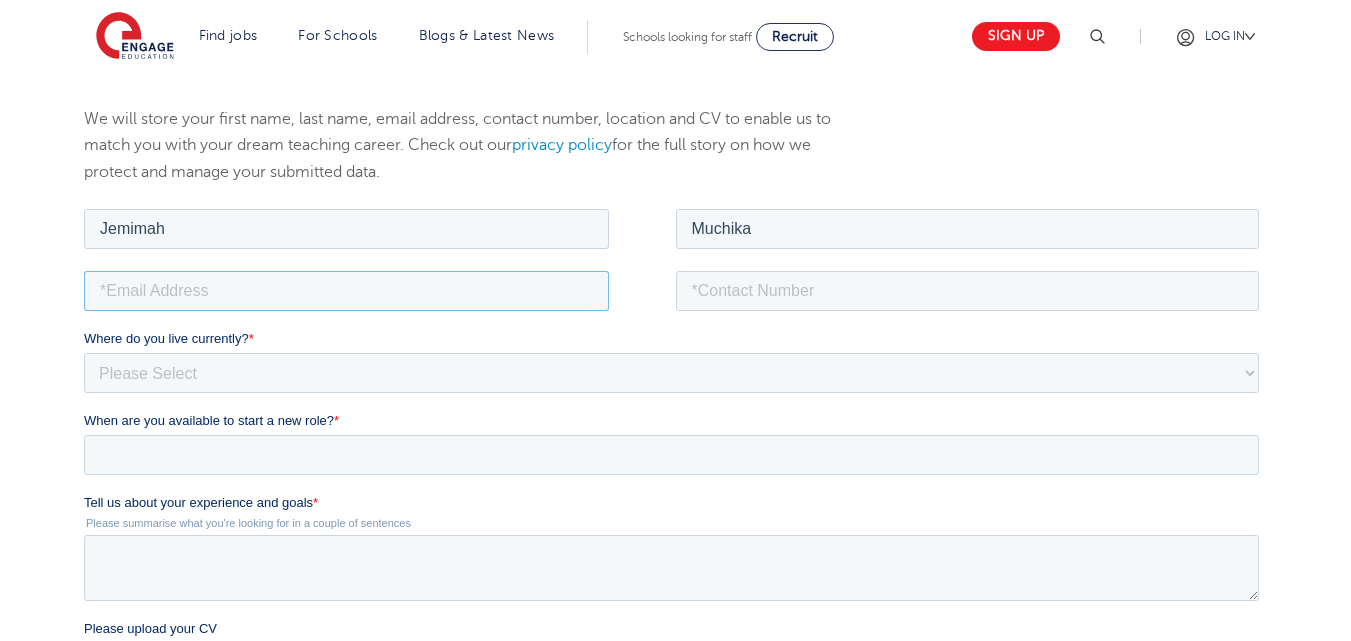 type on "jemchik20@gmail.com" 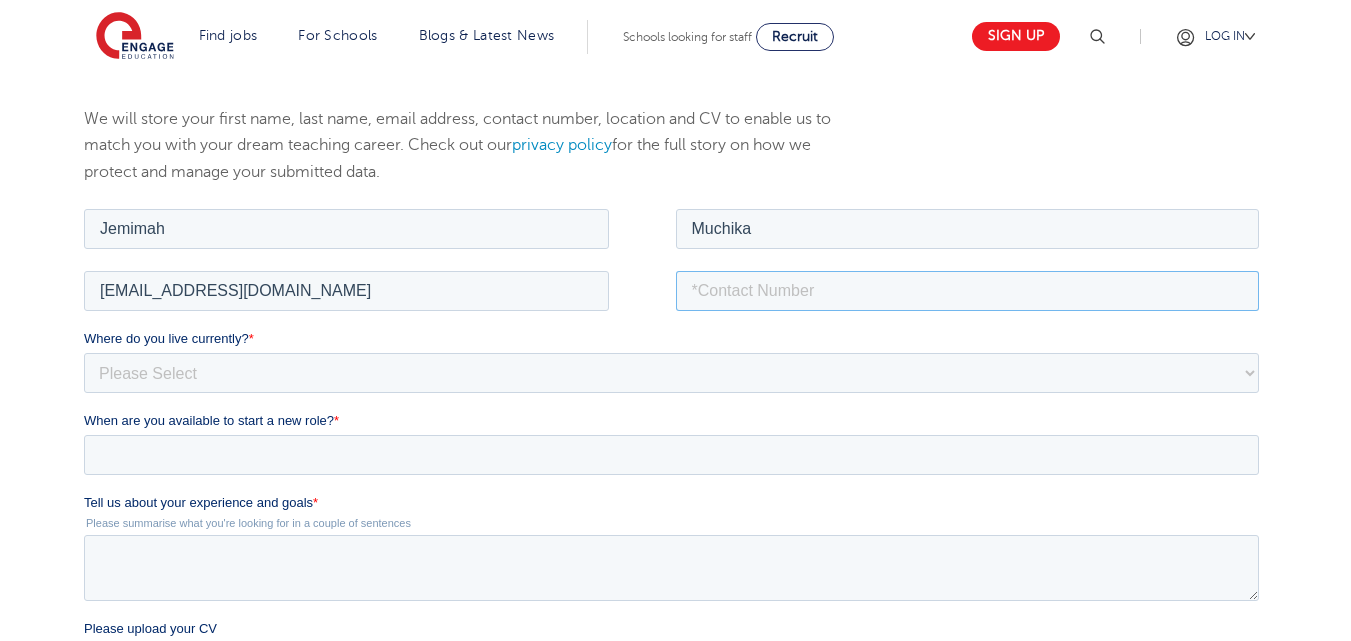 click at bounding box center [968, 290] 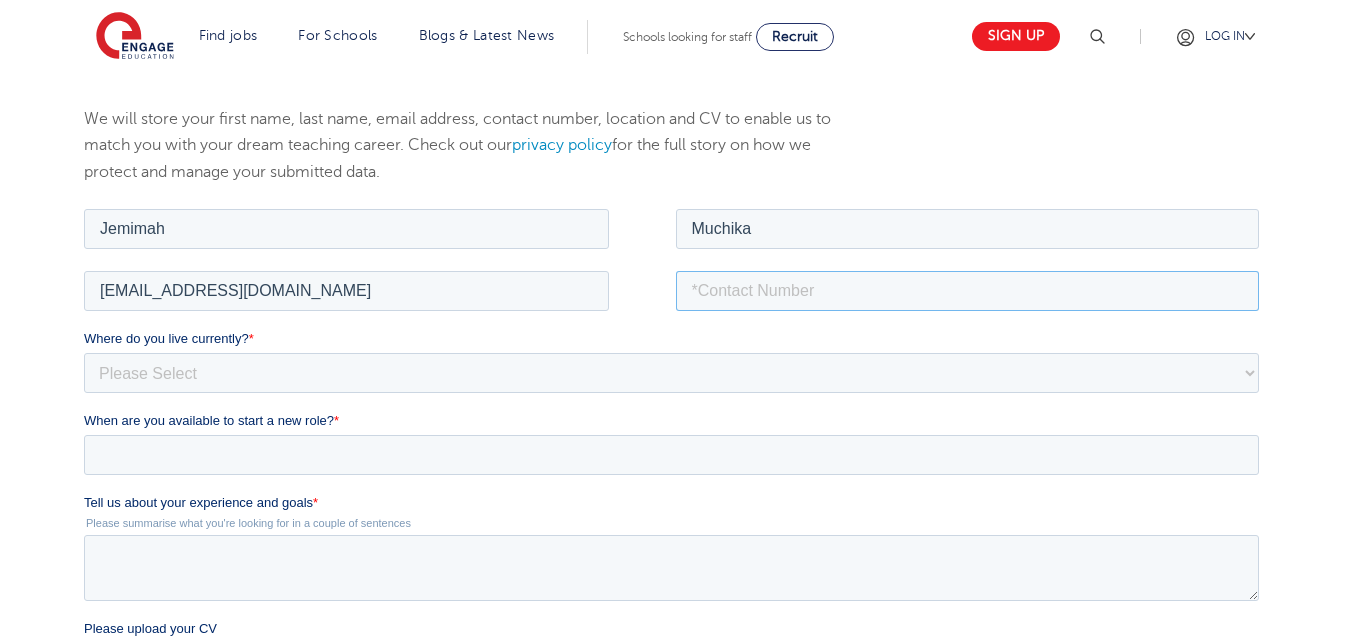 type on "+254733414956" 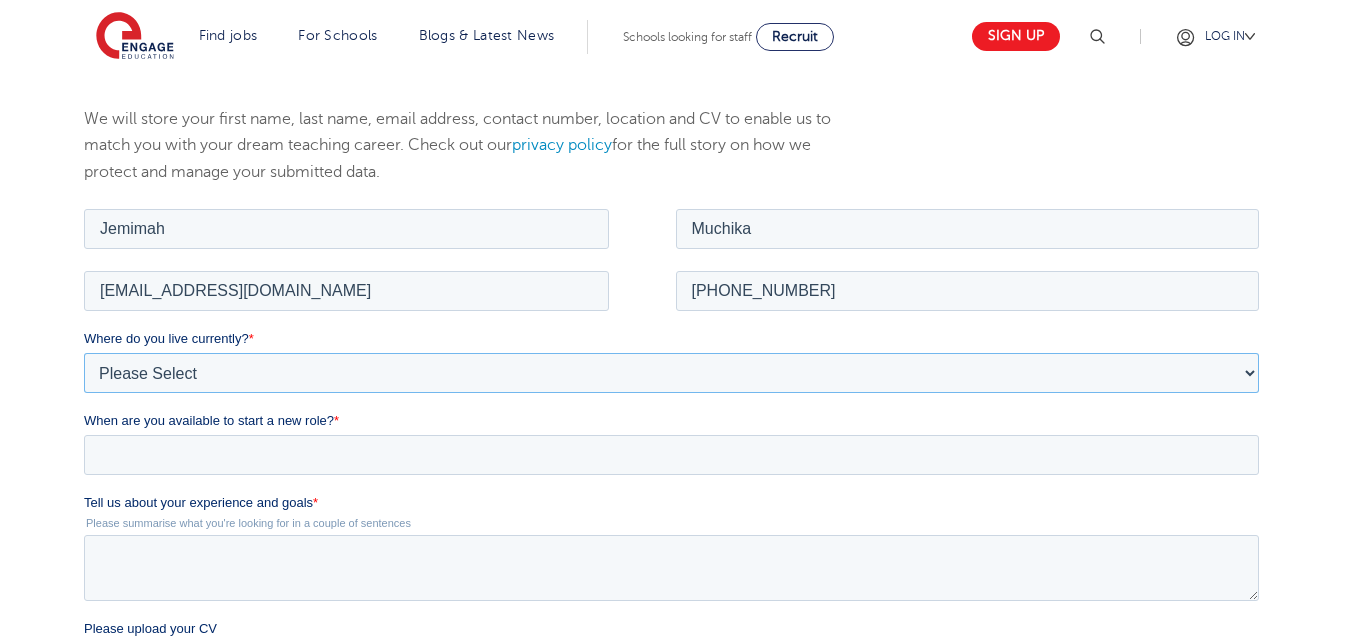 click on "Please Select UK Canada Ireland Australia New Zealand Europe USA South Africa Jamaica Africa Asia Middle East South America Caribbean" at bounding box center [671, 372] 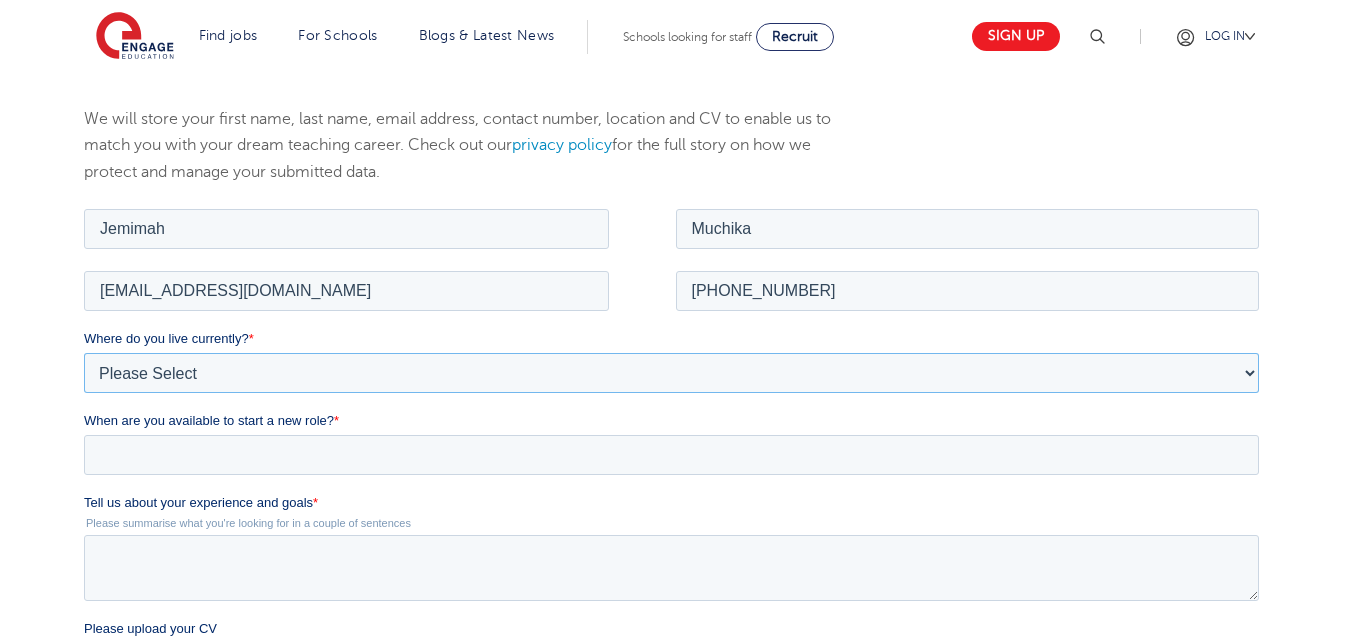 select on "Africa" 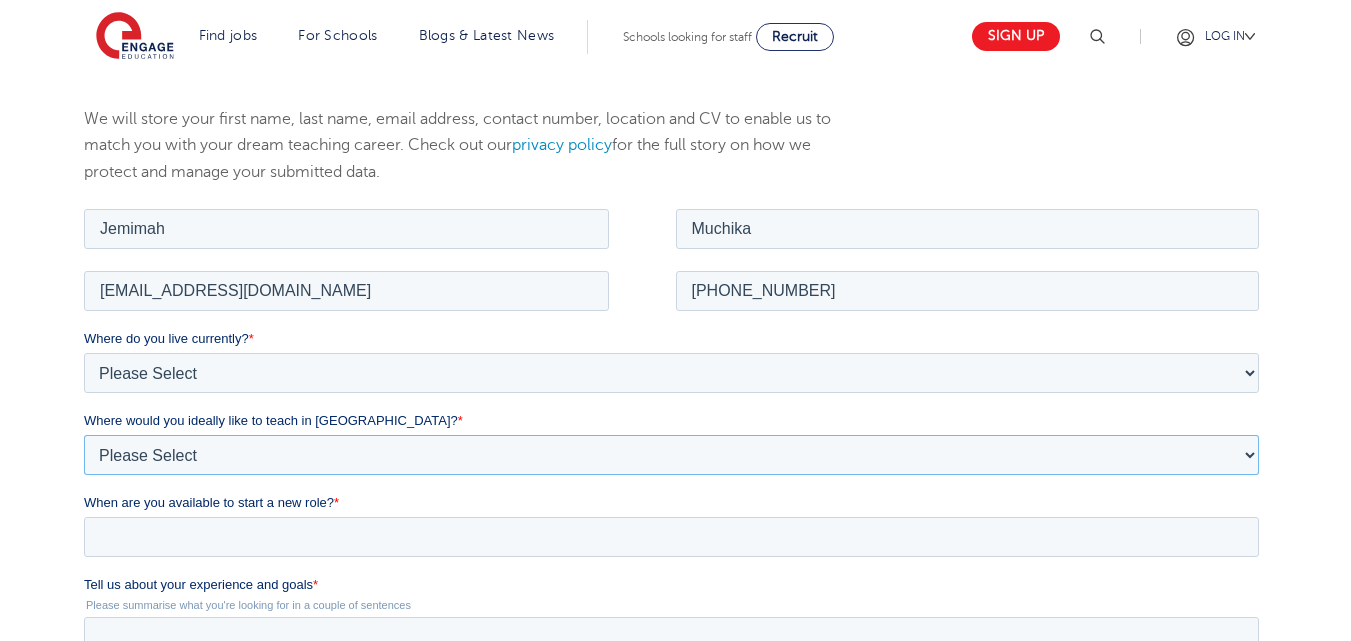 click on "Please Select I'm flexible! London Any city in England Greater London/Home Counties Somewhere more rural" at bounding box center [671, 454] 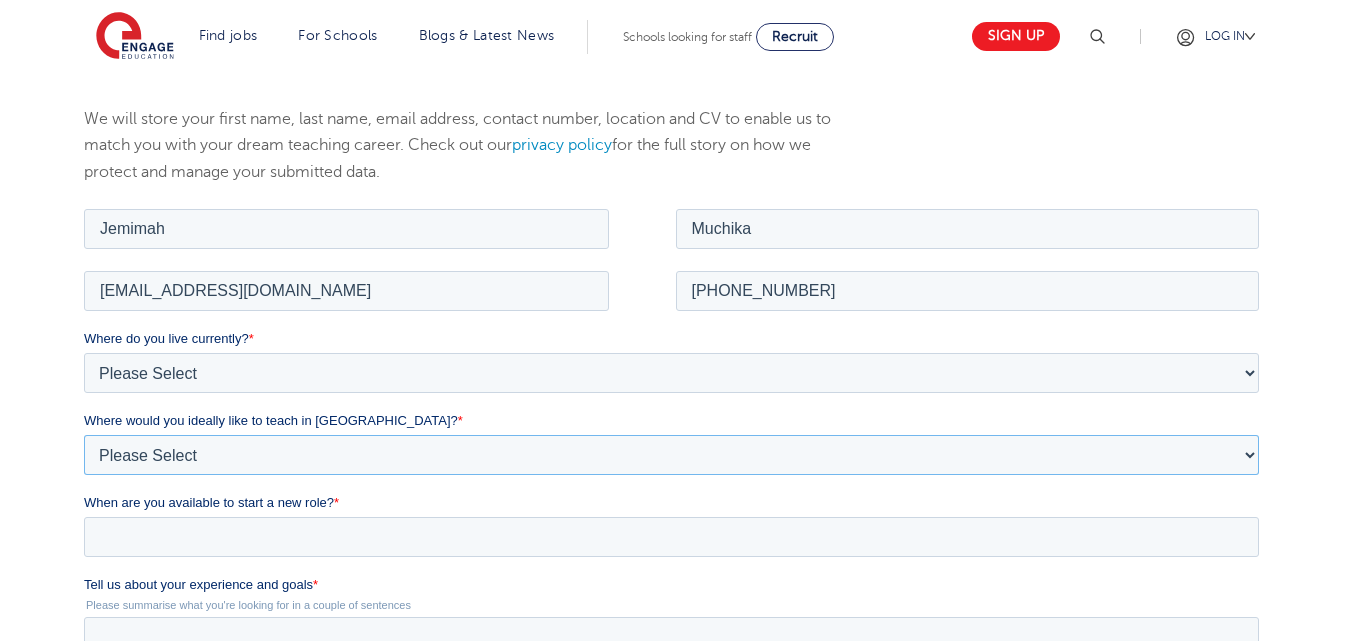 select on "Greater London/Home Counties" 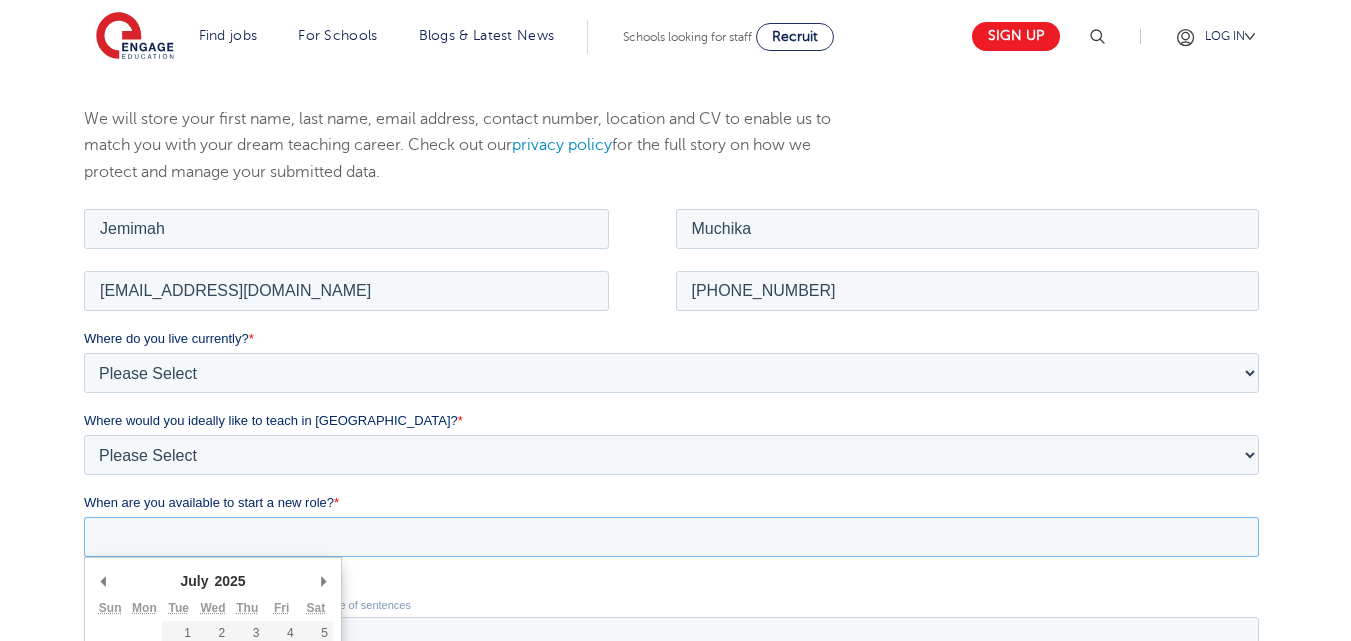 click on "When are you available to start a new role? *" at bounding box center (671, 536) 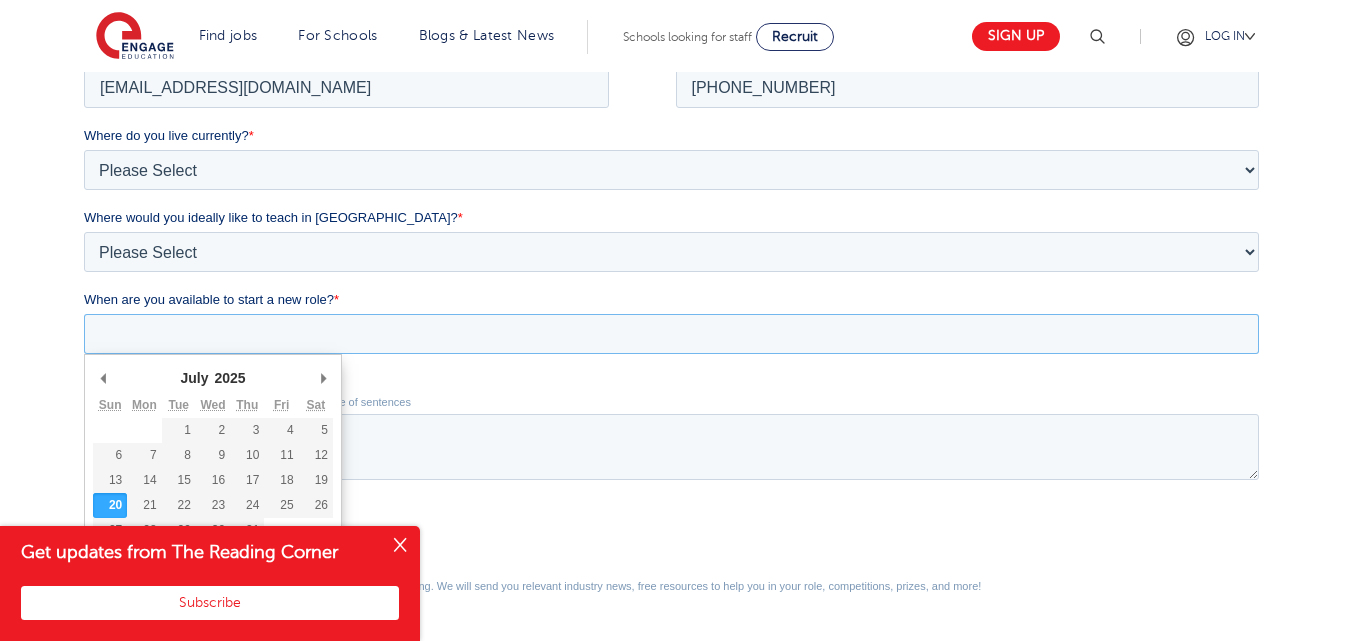 scroll, scrollTop: 430, scrollLeft: 0, axis: vertical 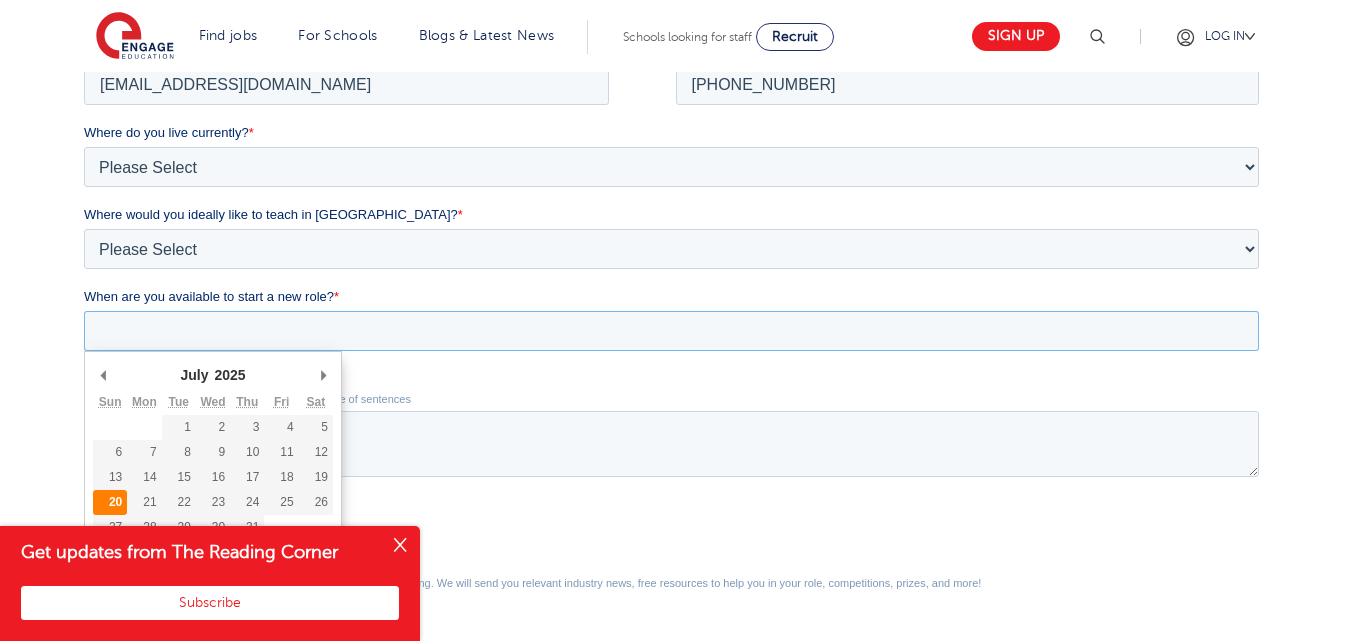 type on "2025-07-20" 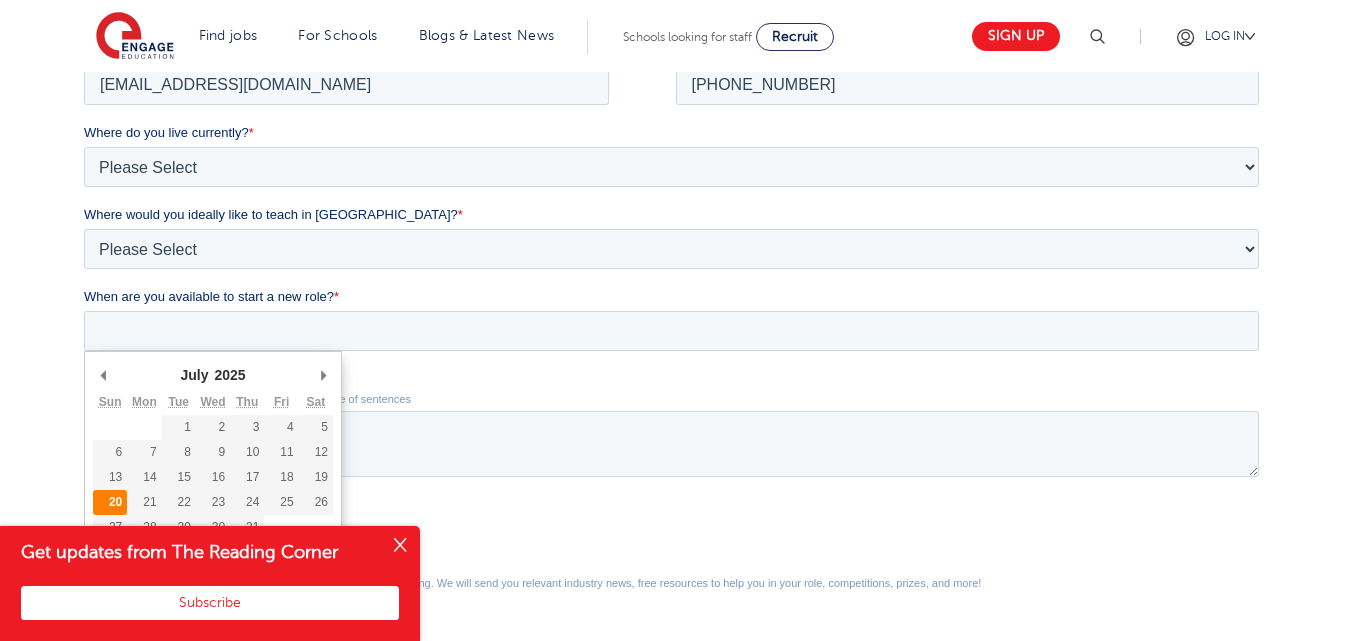 type on "2025/07/20" 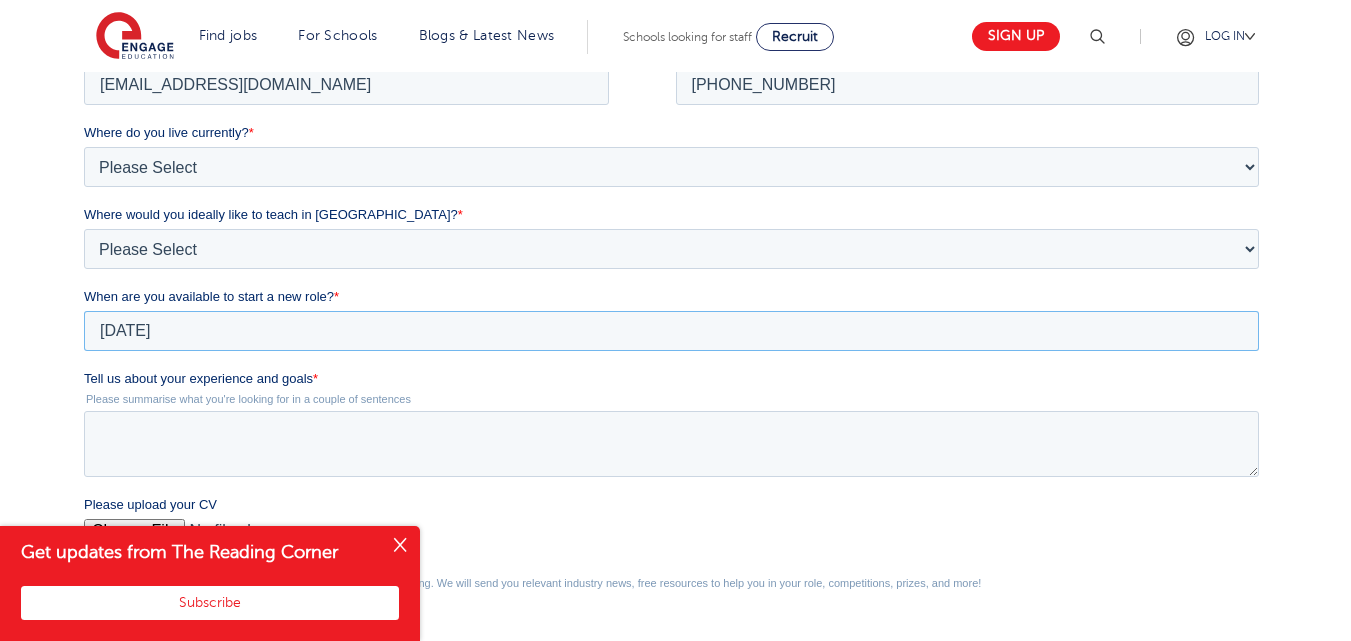 click on "2025/07/20" at bounding box center [671, 331] 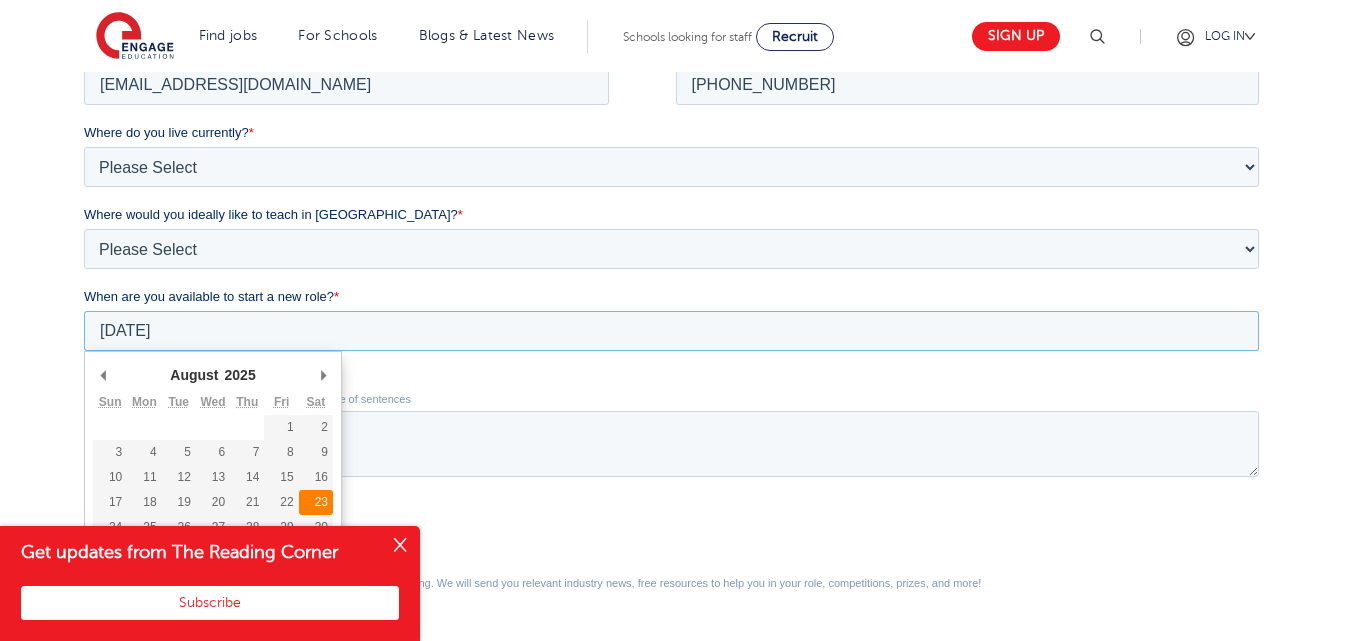 type on "2025-08-23" 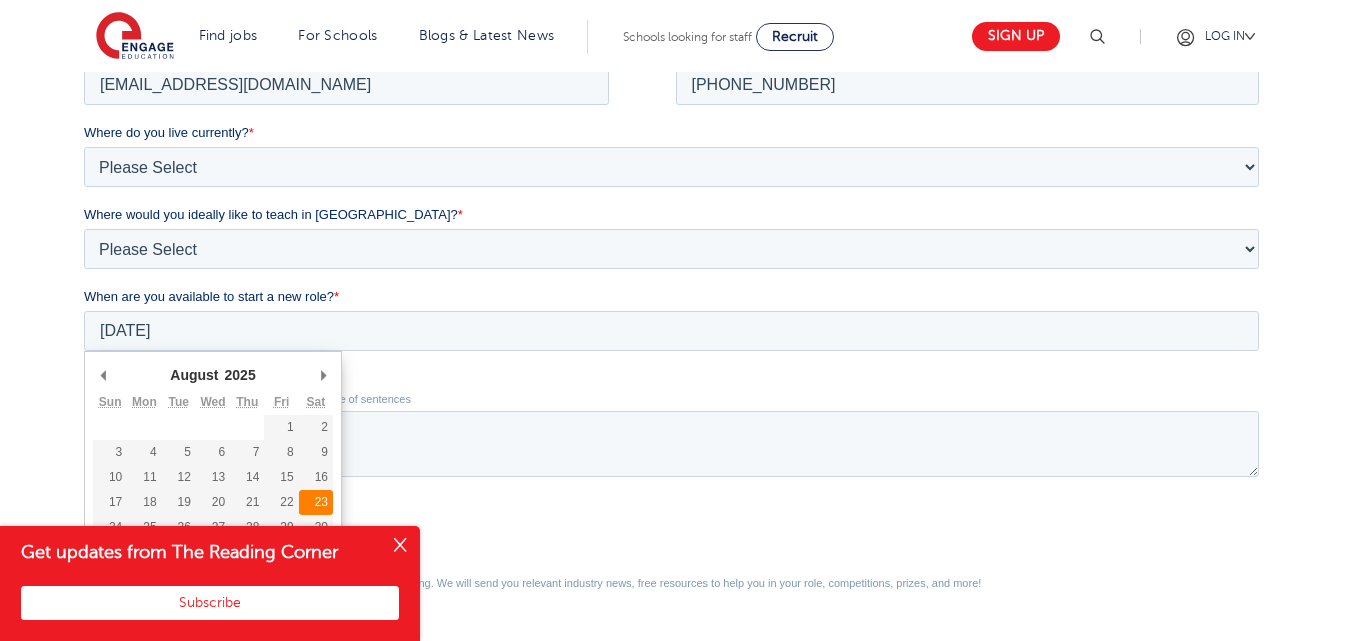 type on "2025/08/23" 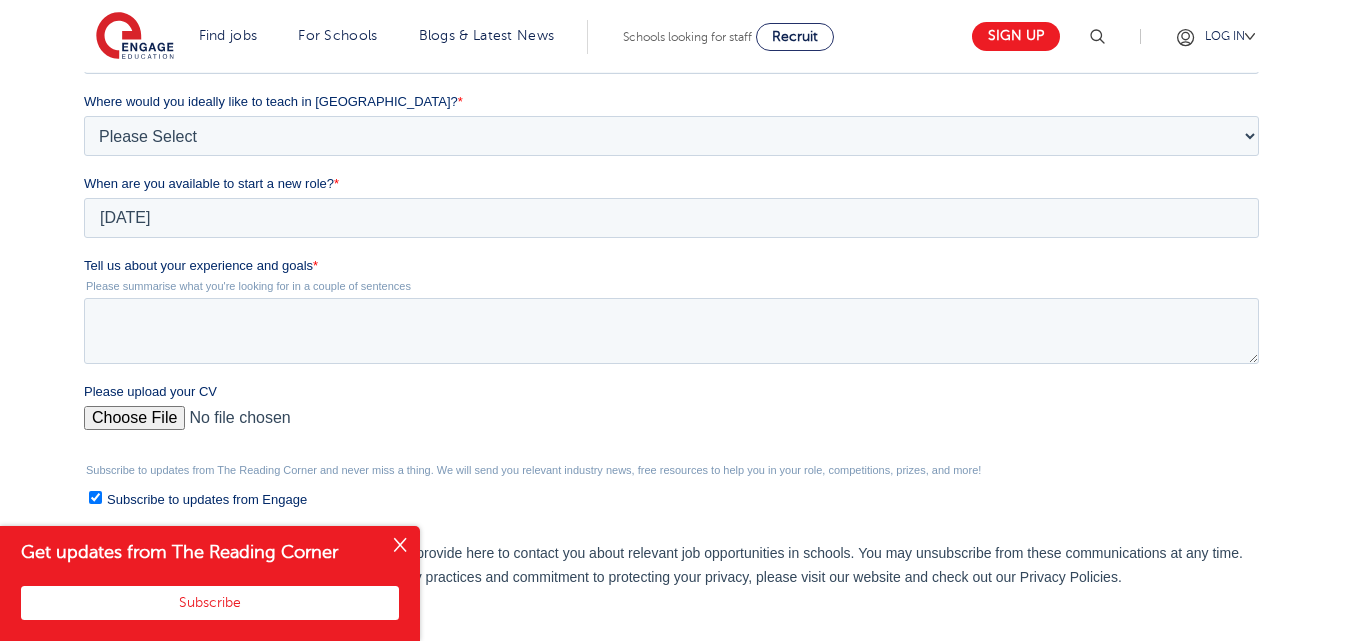 scroll, scrollTop: 550, scrollLeft: 0, axis: vertical 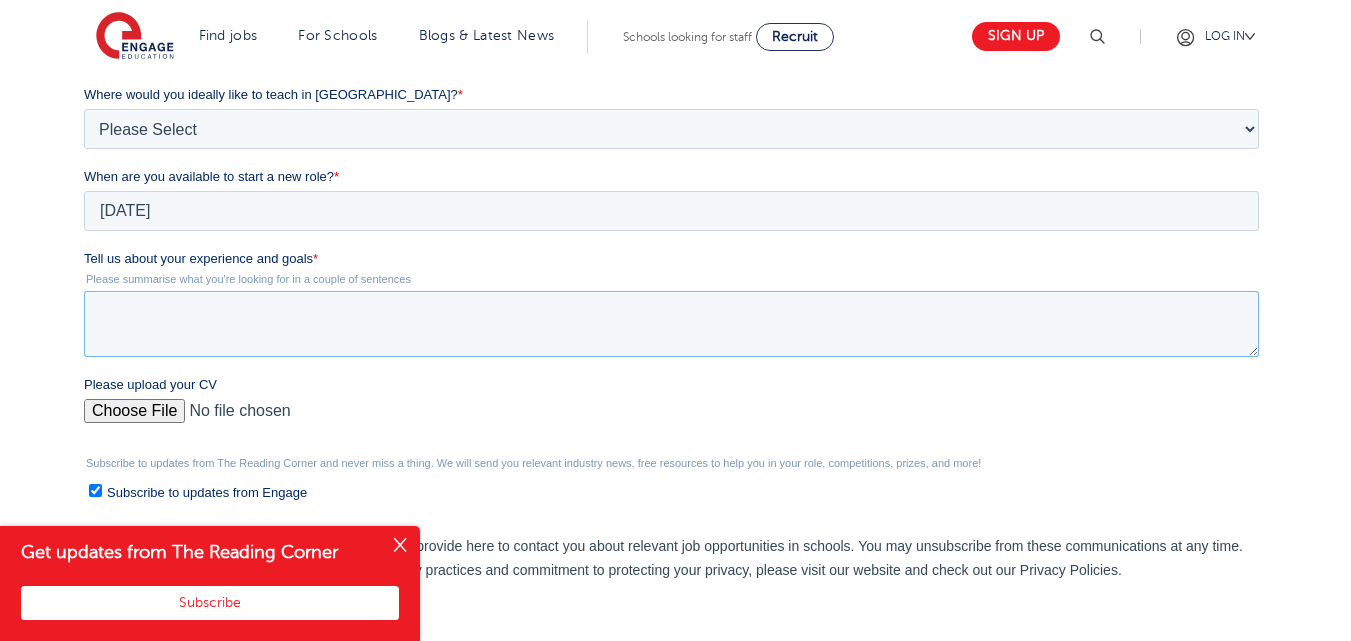 click on "Tell us about your experience and goals *" at bounding box center [671, 324] 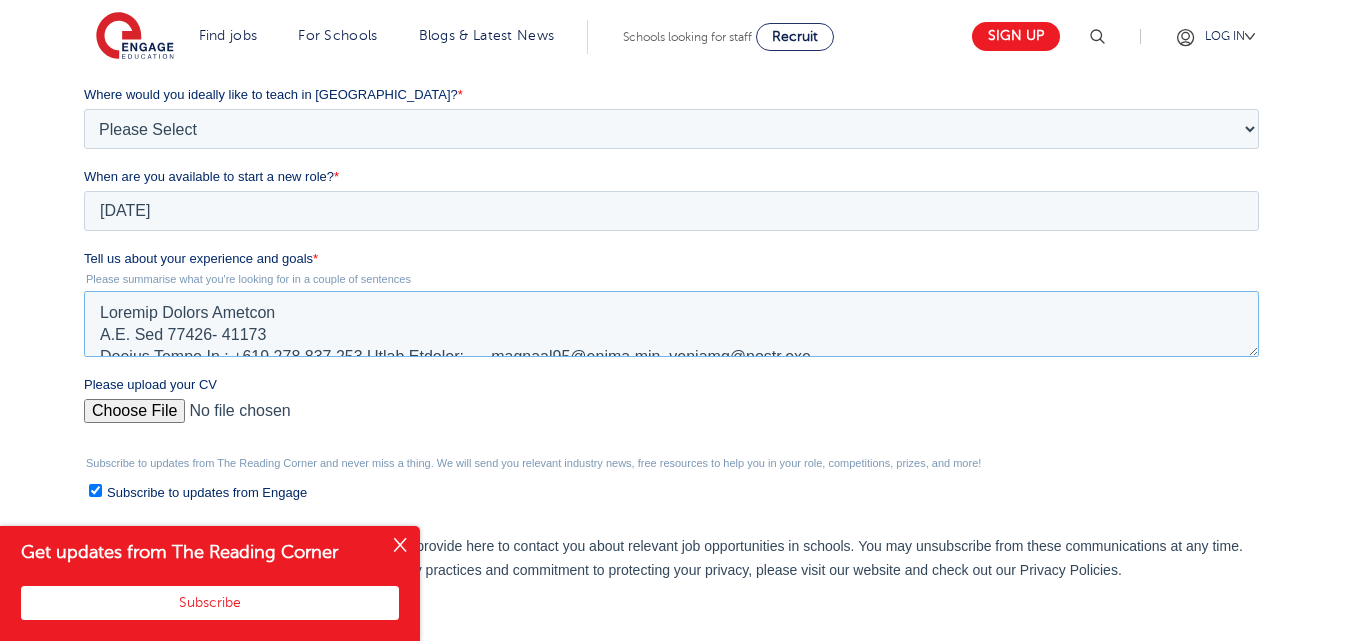 scroll, scrollTop: 801, scrollLeft: 0, axis: vertical 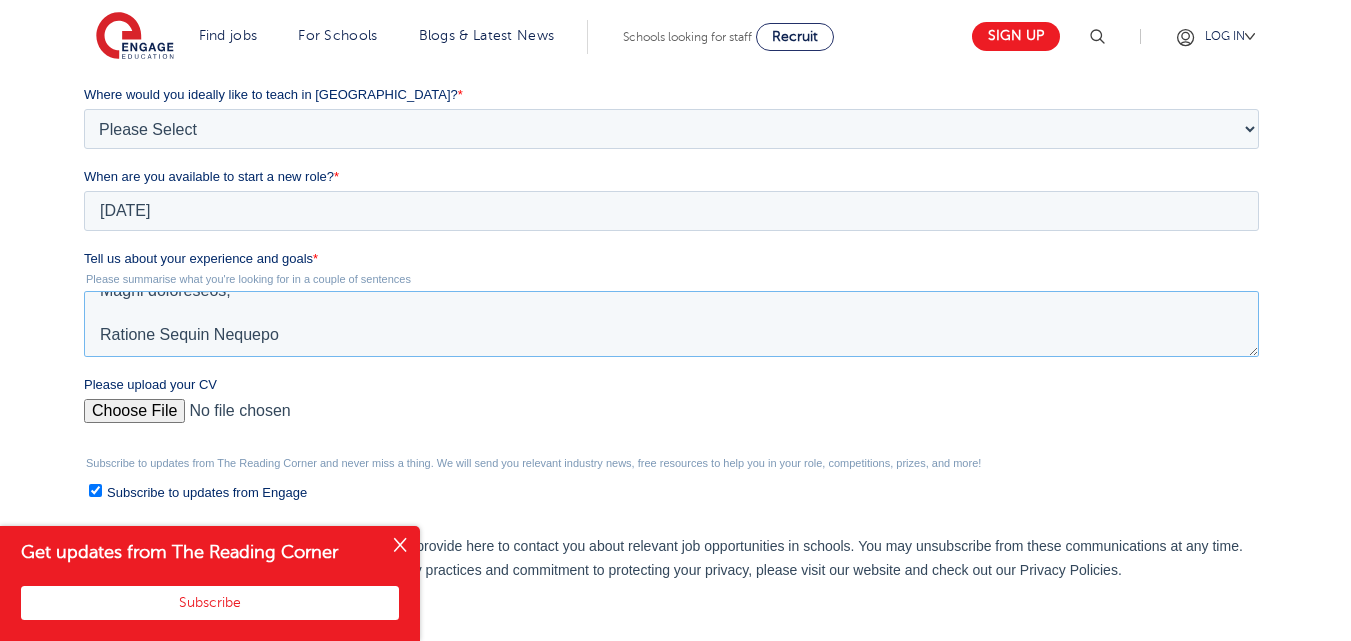 type on "Jemimah Injete Muchika
P.O. Box 19499- 00100
Mobile Phone No.: +254 733 414 956 Email Address:	jemchik20@gmail.com, jmuchik@gmail.com
Dear Sir/Madam,
I am writing to express my keen interest in joining your school as an international Geography teacher, particularly in the context of your cultural exchange program. The unique opportunity presented by your school has deeply resonated with me, and I am enthusiastic about   the prospect of contributing my skills, passion, determination, and experience to this program. I firmly believe that my background aligns perfectly with the requirements of this position, making me an ideal candidate.
Throughout my years as an educator, I have honed my teaching skills and cultivated a genuine passion for helping students from diverse backgrounds acquire knowledge and thrive academically. My multifaceted approach to teaching, which includes motivating students and providing career guidance through peer counseling and motivational speaking, has positively impacted the ..." 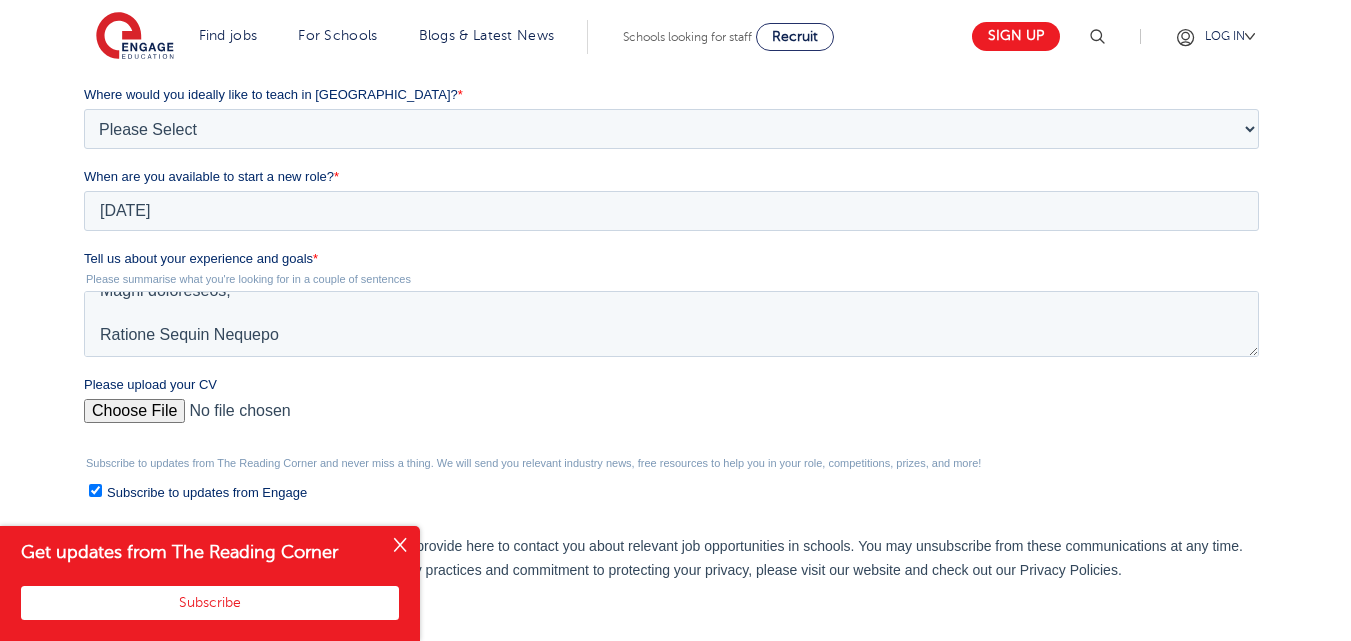 click on "Please upload your CV" at bounding box center (671, 419) 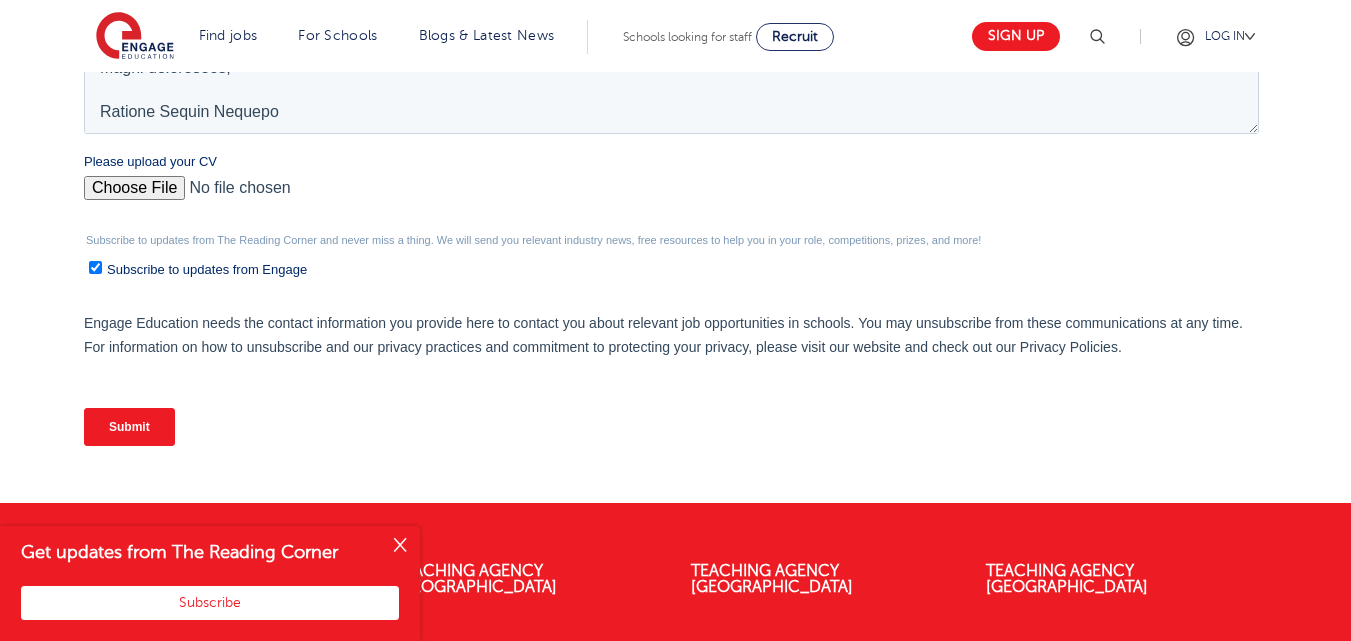 scroll, scrollTop: 785, scrollLeft: 0, axis: vertical 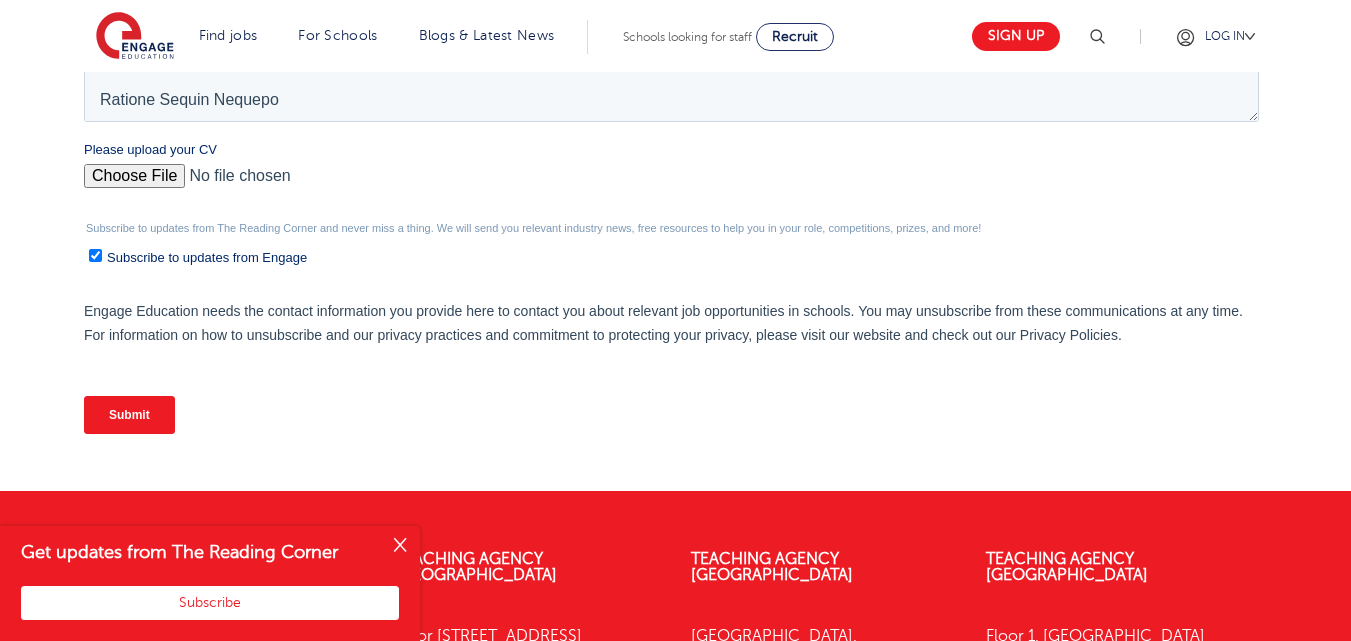 click on "Submit" at bounding box center (129, 415) 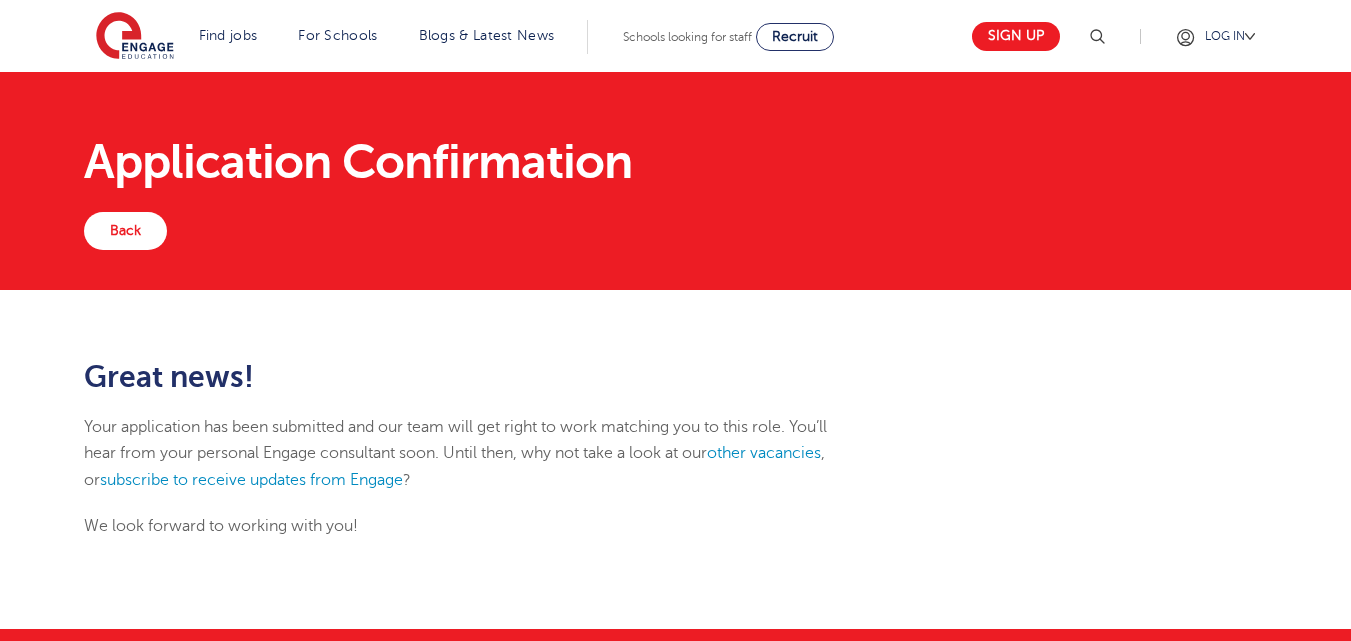 scroll, scrollTop: 0, scrollLeft: 0, axis: both 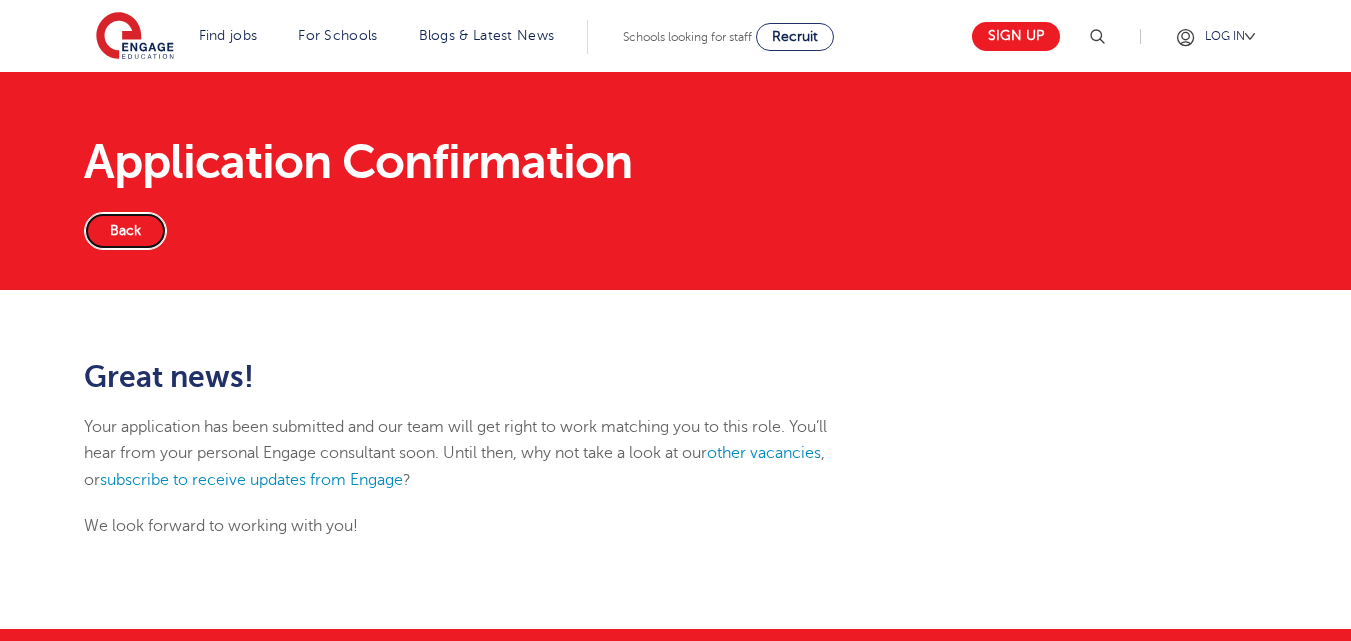 click on "Back" at bounding box center [125, 231] 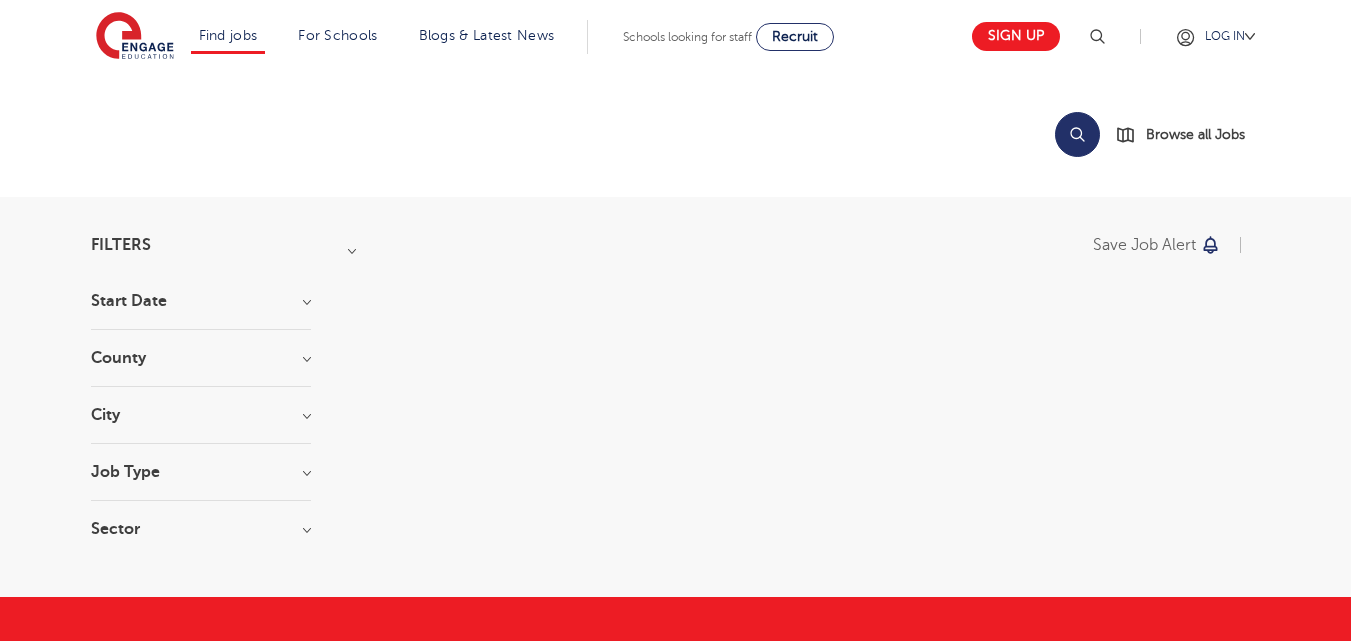 scroll, scrollTop: 0, scrollLeft: 0, axis: both 